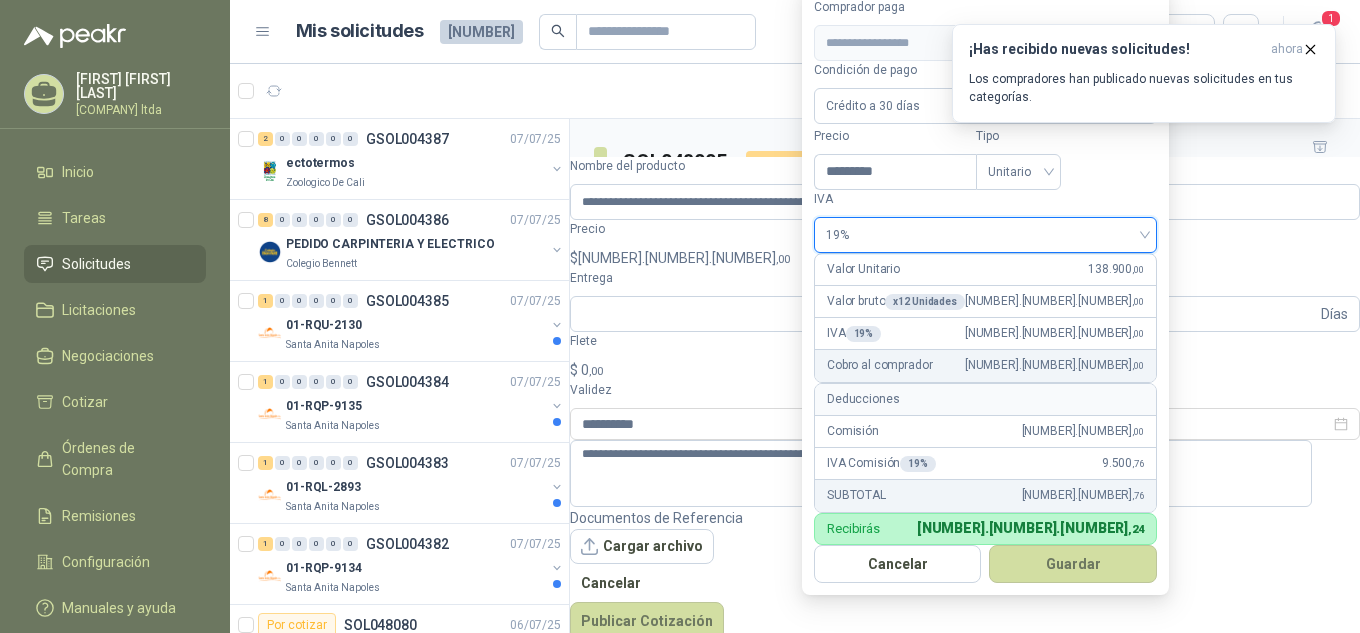 scroll, scrollTop: 0, scrollLeft: 0, axis: both 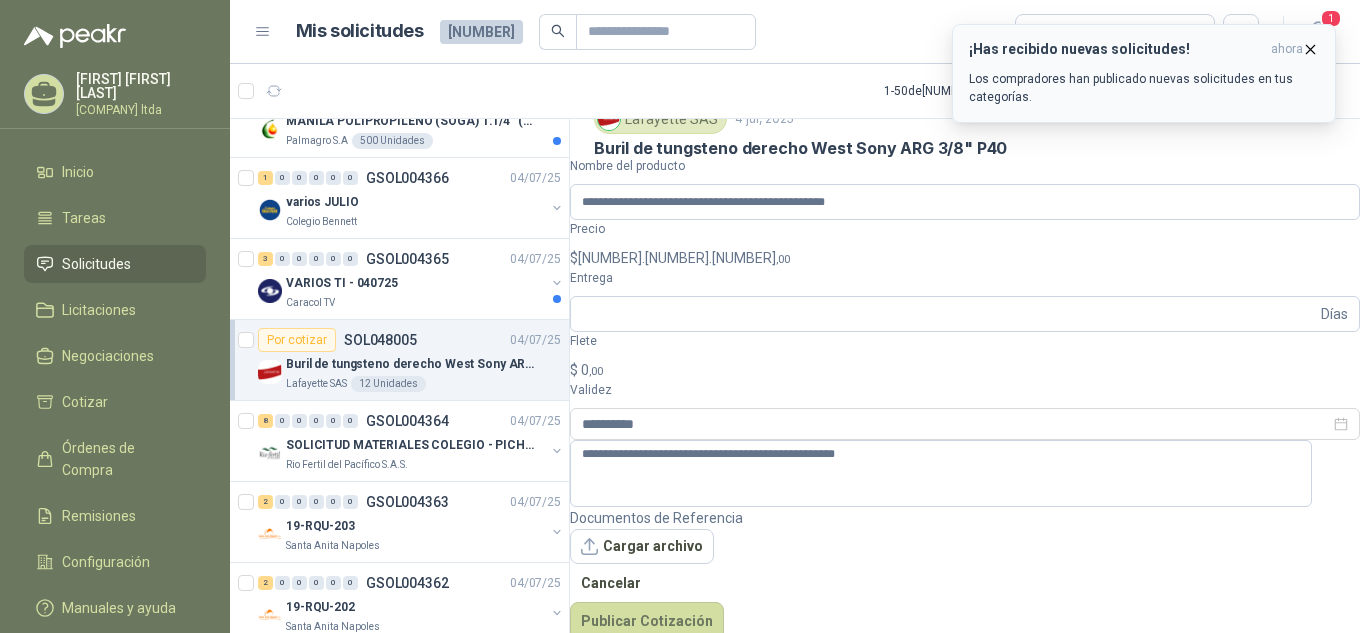 click at bounding box center [1310, 49] 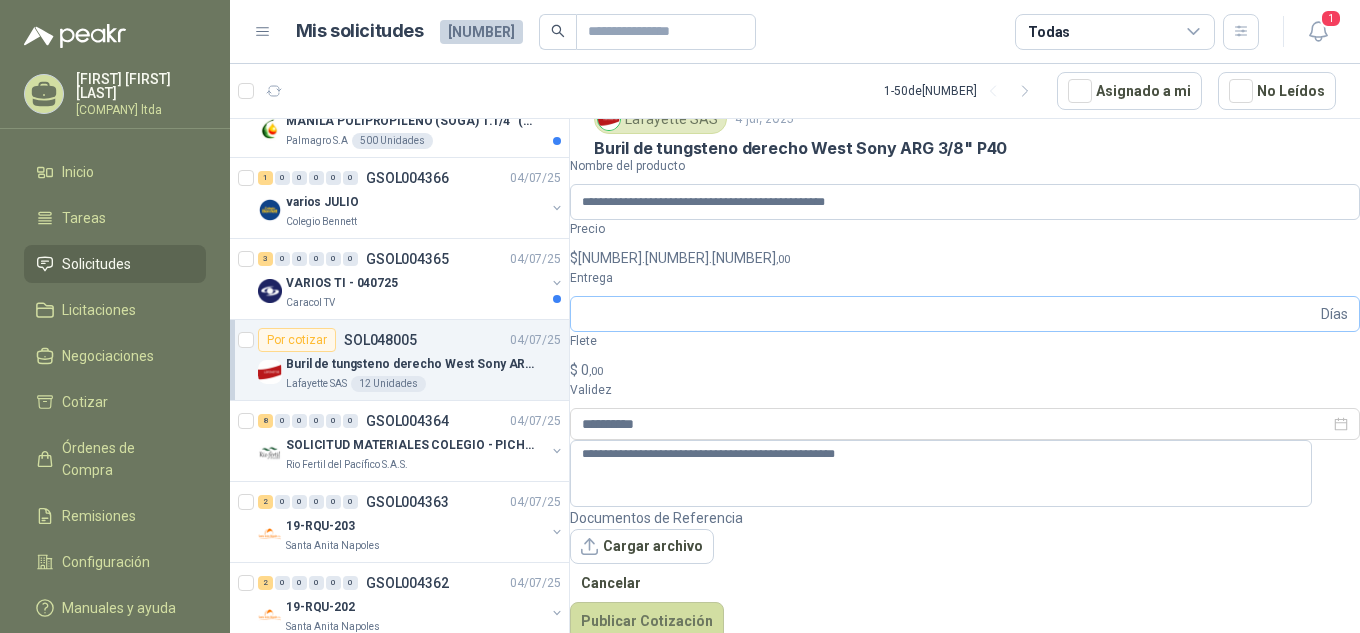 click on "Días" at bounding box center (965, 314) 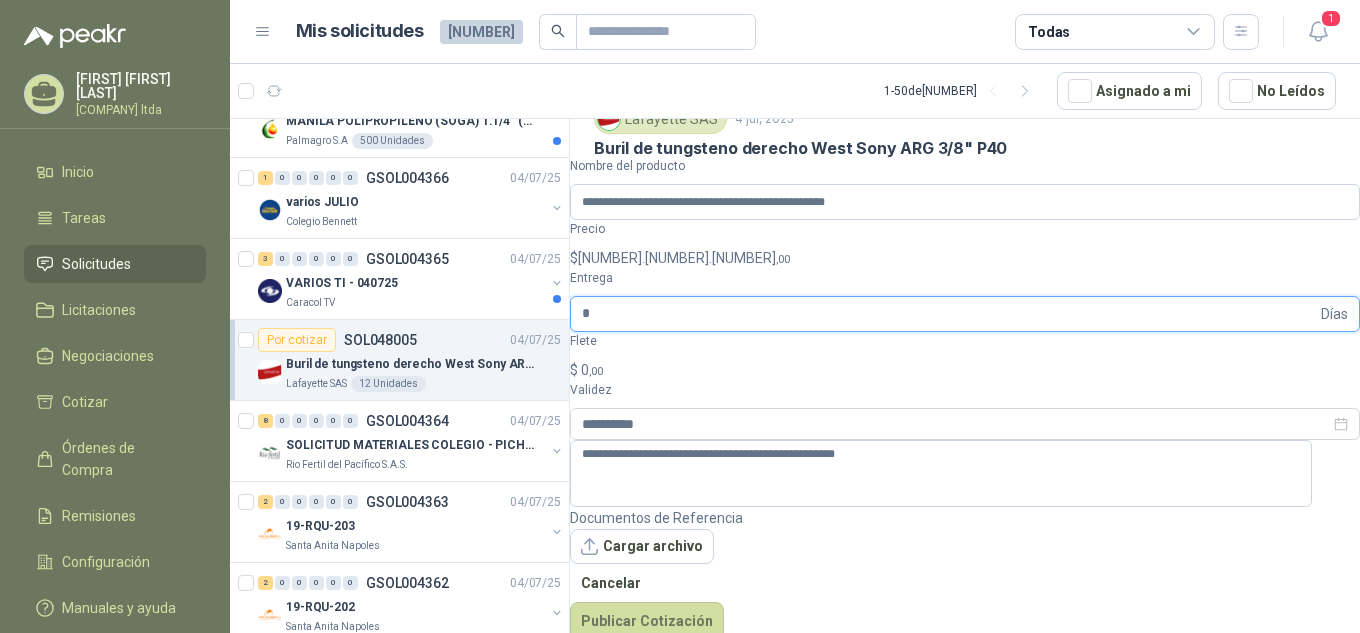 type on "*" 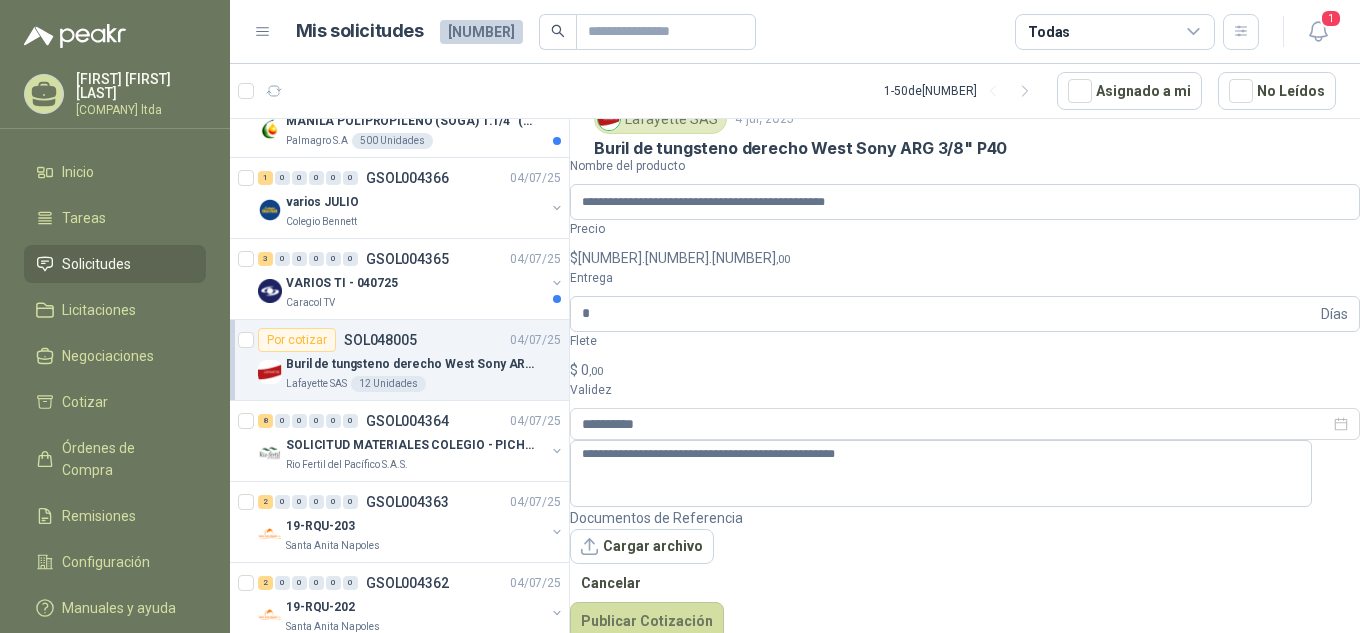 click on "Cantidad [NUMBER]   Unidades Condición de pago Crédito a [NUMBER] días Dirección Calle [NUMBER] No.  [NUMBER] -  [NUMBER]   [CITY] D.C. ,  [CITY] D.C. Documentos de apoyo Buril west sony.JPG" at bounding box center [965, 274] 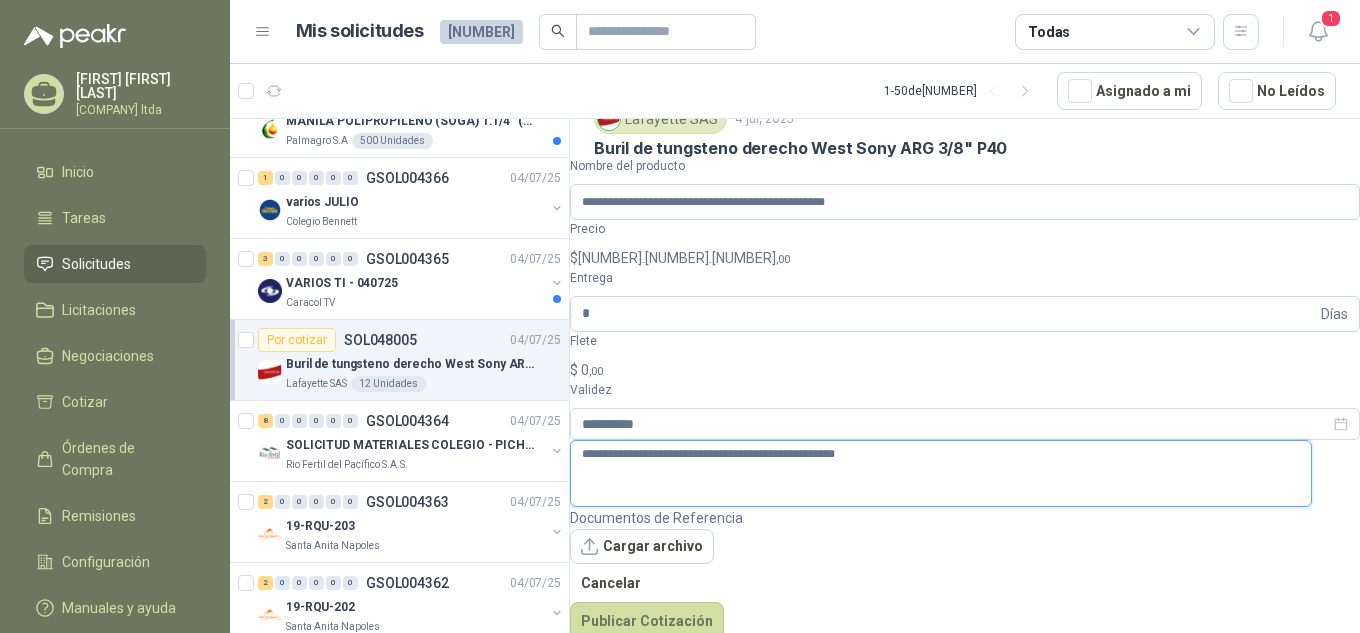 click on "**********" at bounding box center [941, 473] 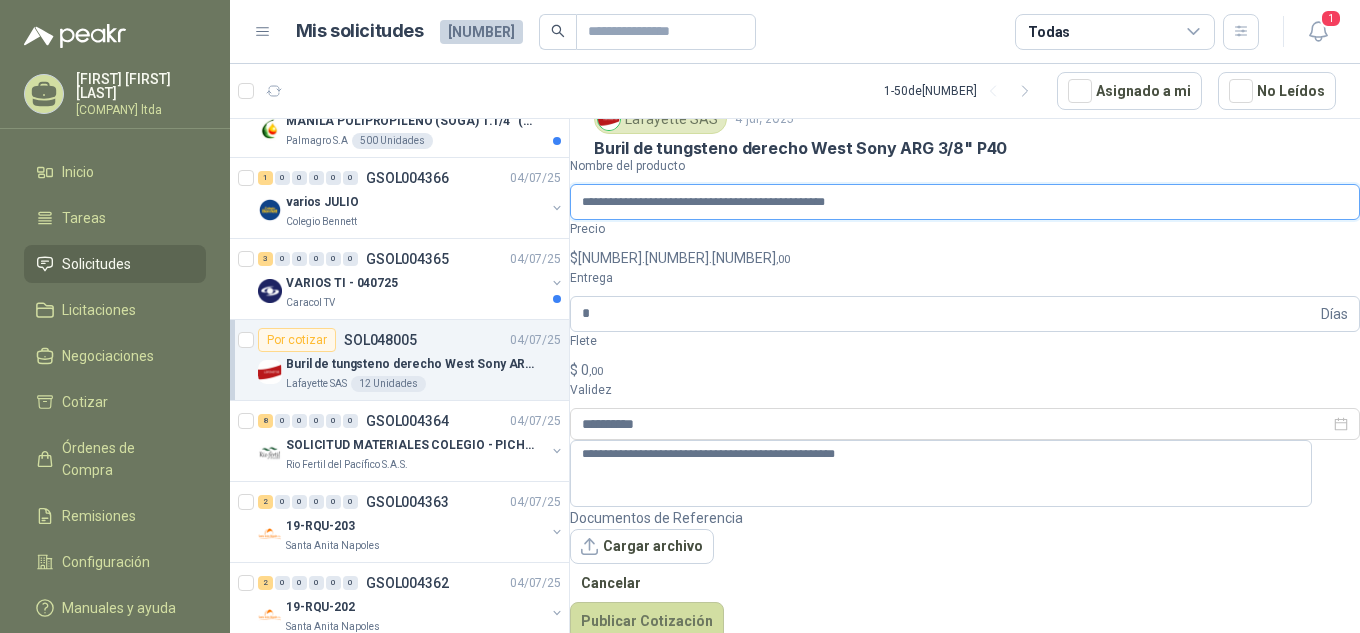 drag, startPoint x: 835, startPoint y: 428, endPoint x: 757, endPoint y: 423, distance: 78.160095 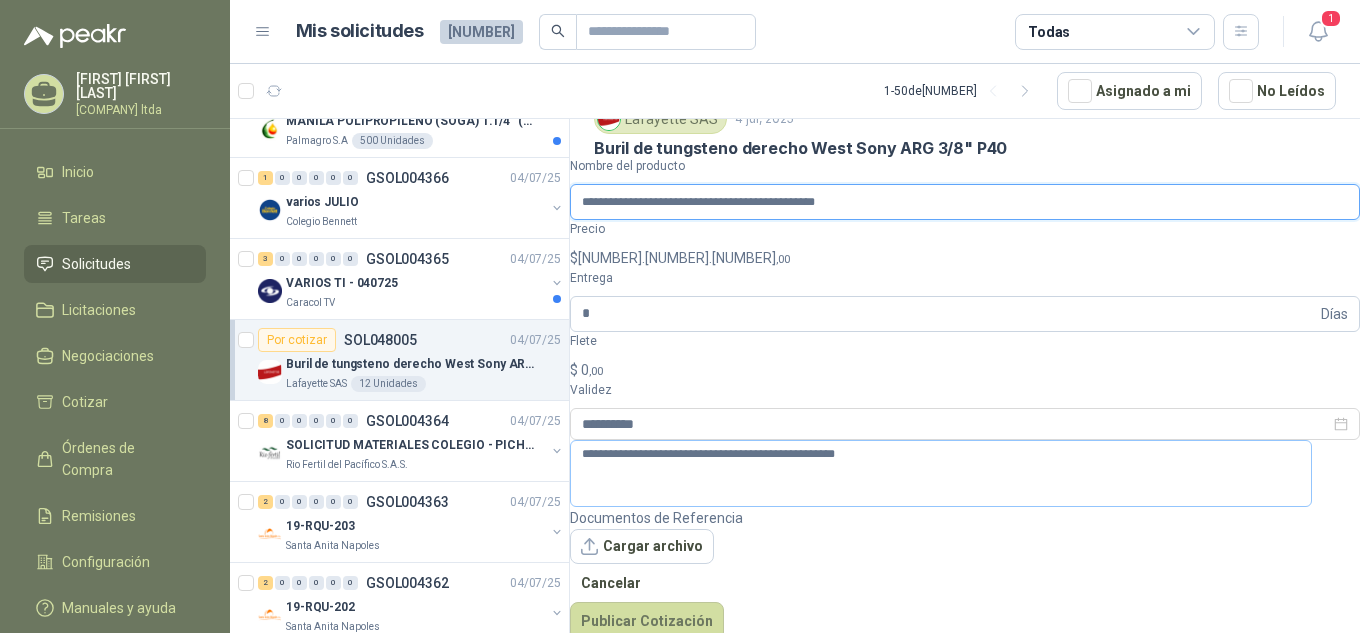 type on "**********" 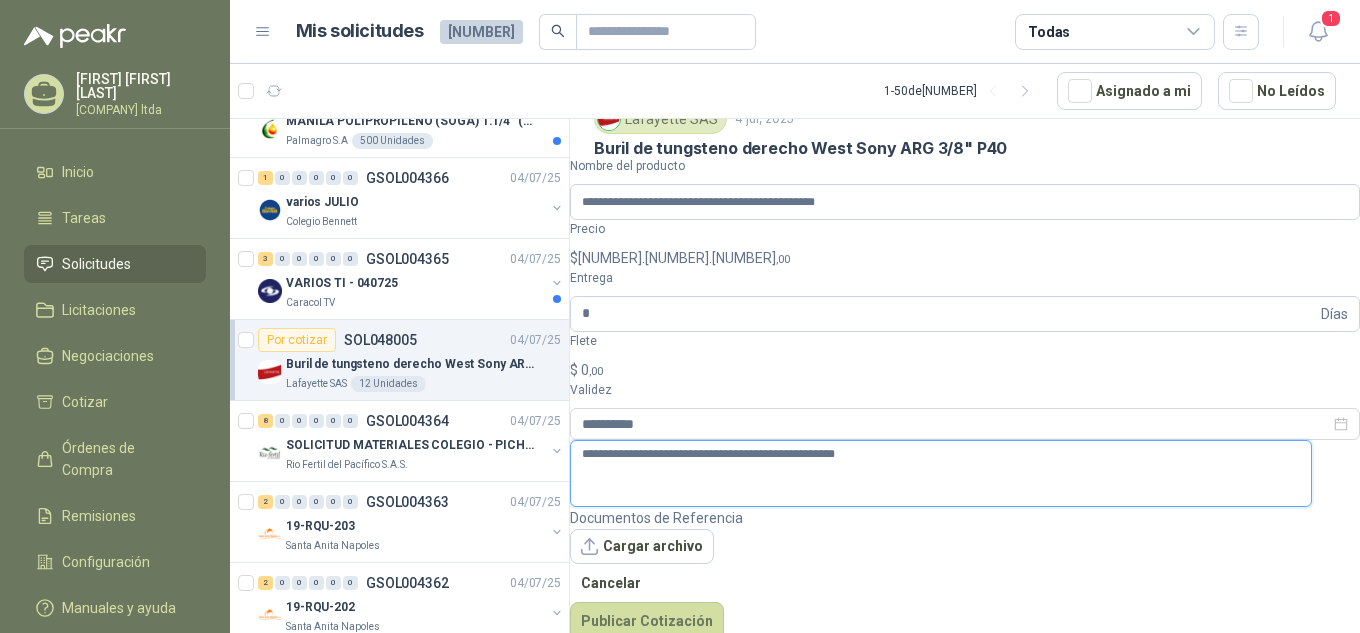 drag, startPoint x: 832, startPoint y: 479, endPoint x: 753, endPoint y: 477, distance: 79.025314 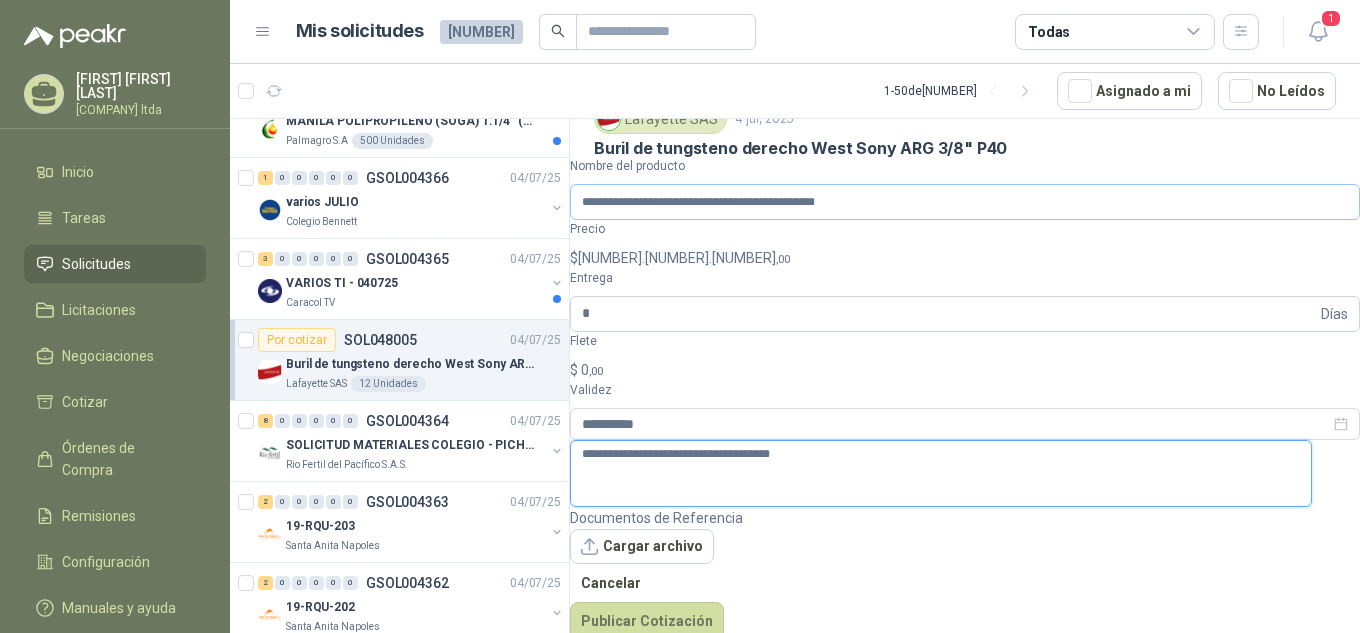 type on "**********" 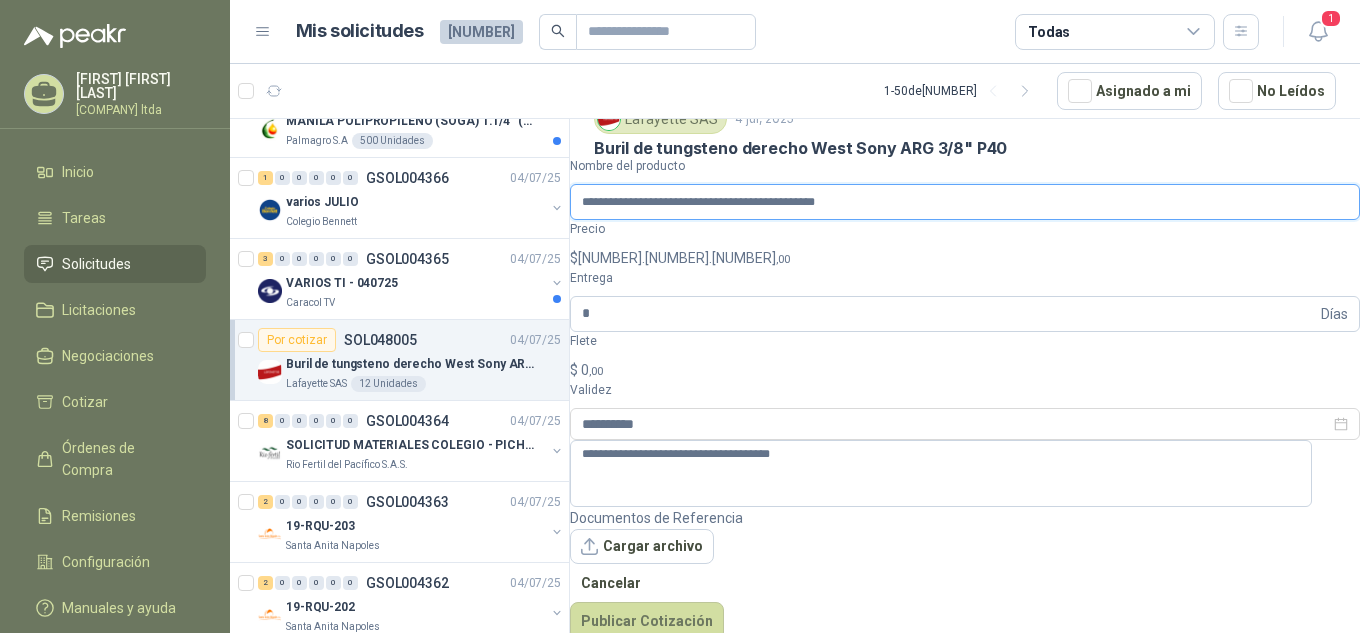 click on "**********" at bounding box center (965, 202) 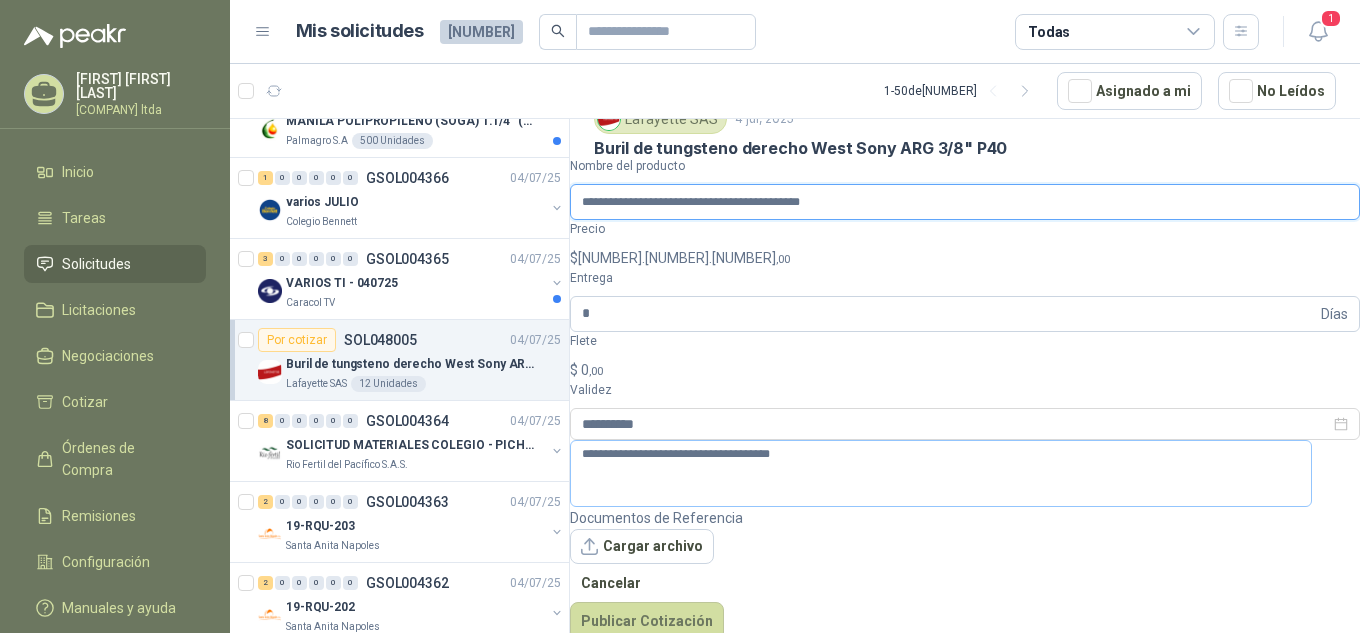 type on "**********" 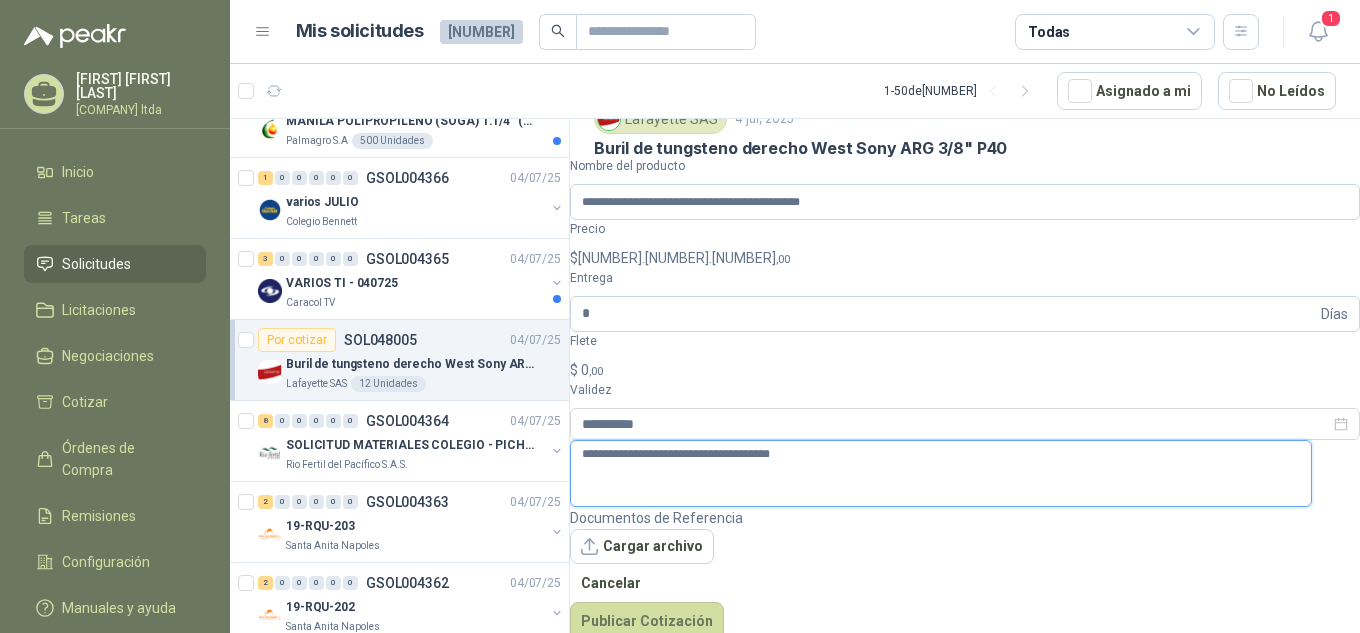 click on "**********" at bounding box center [941, 473] 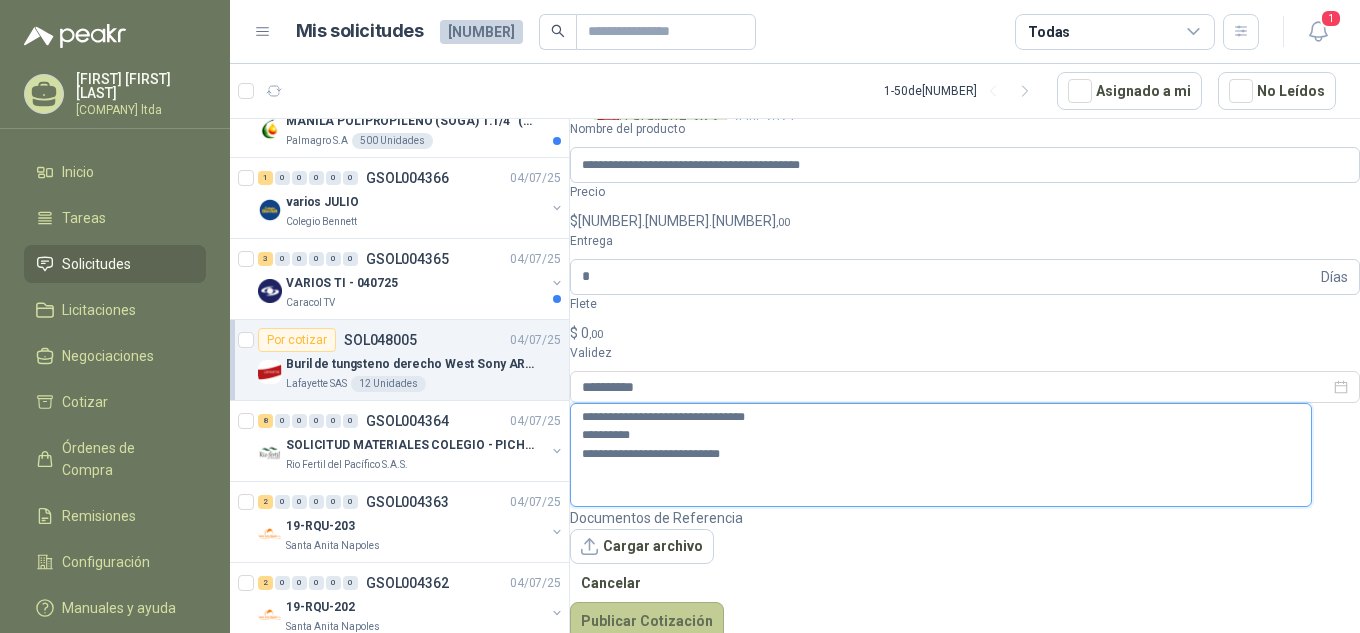type on "**********" 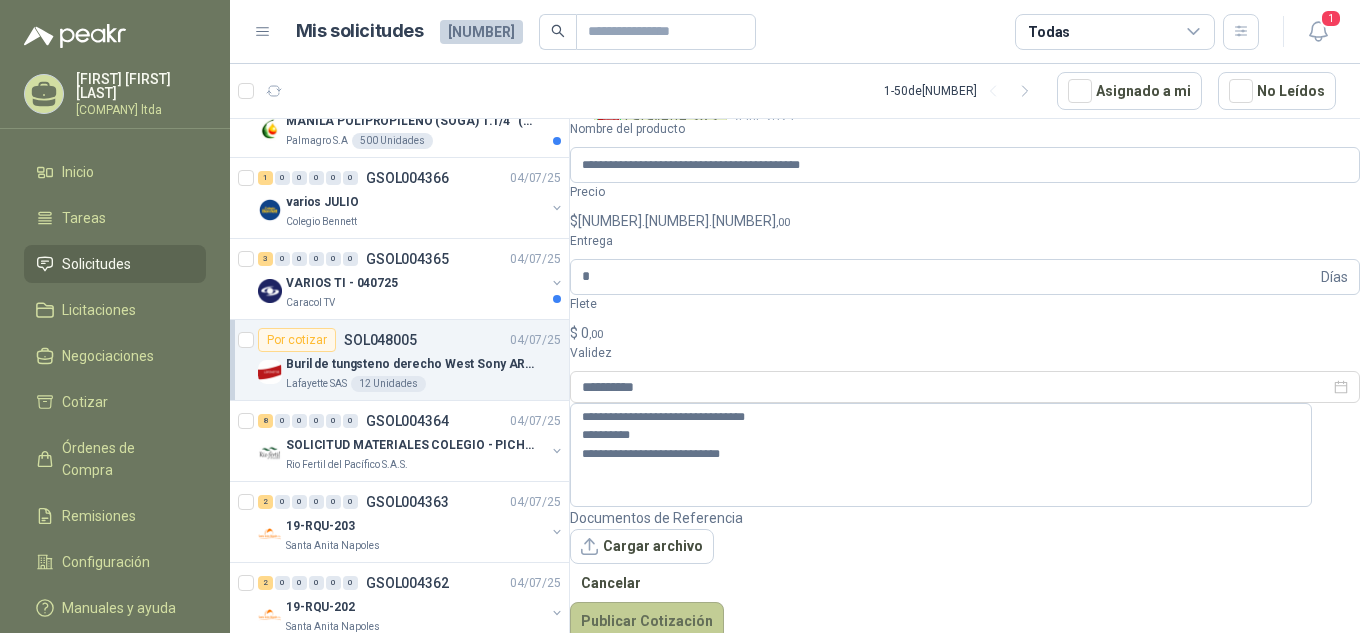 click on "Publicar Cotización" at bounding box center [647, 621] 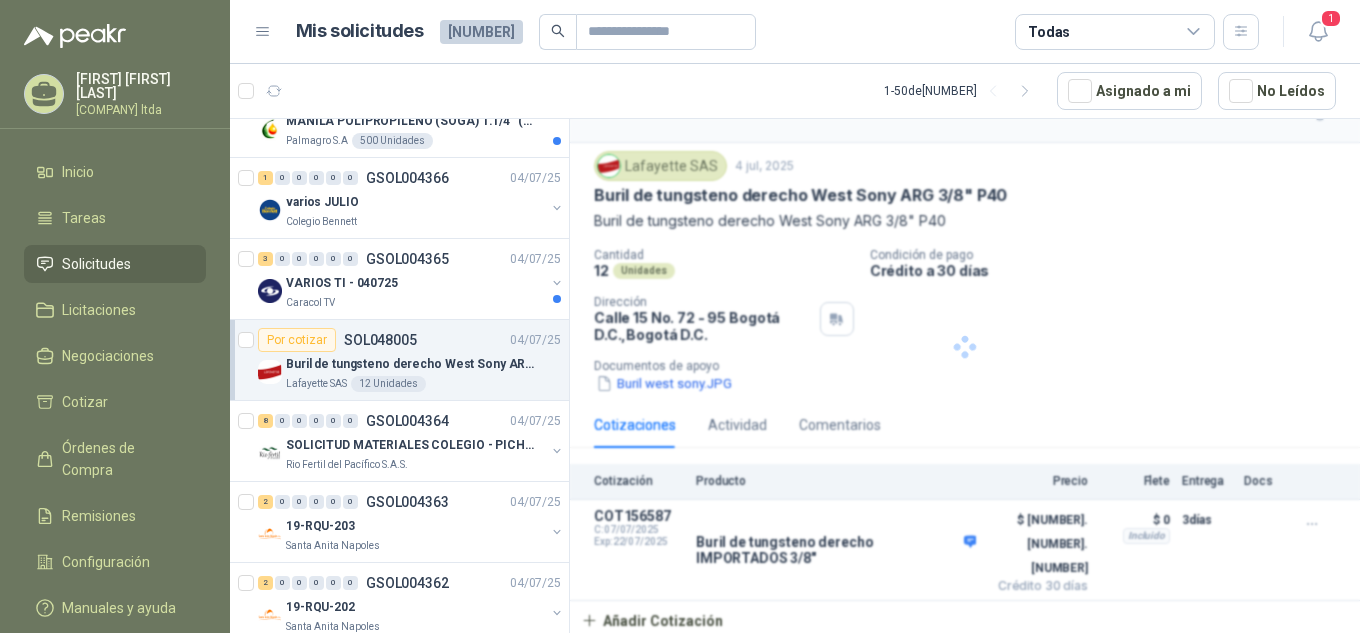 scroll, scrollTop: 0, scrollLeft: 0, axis: both 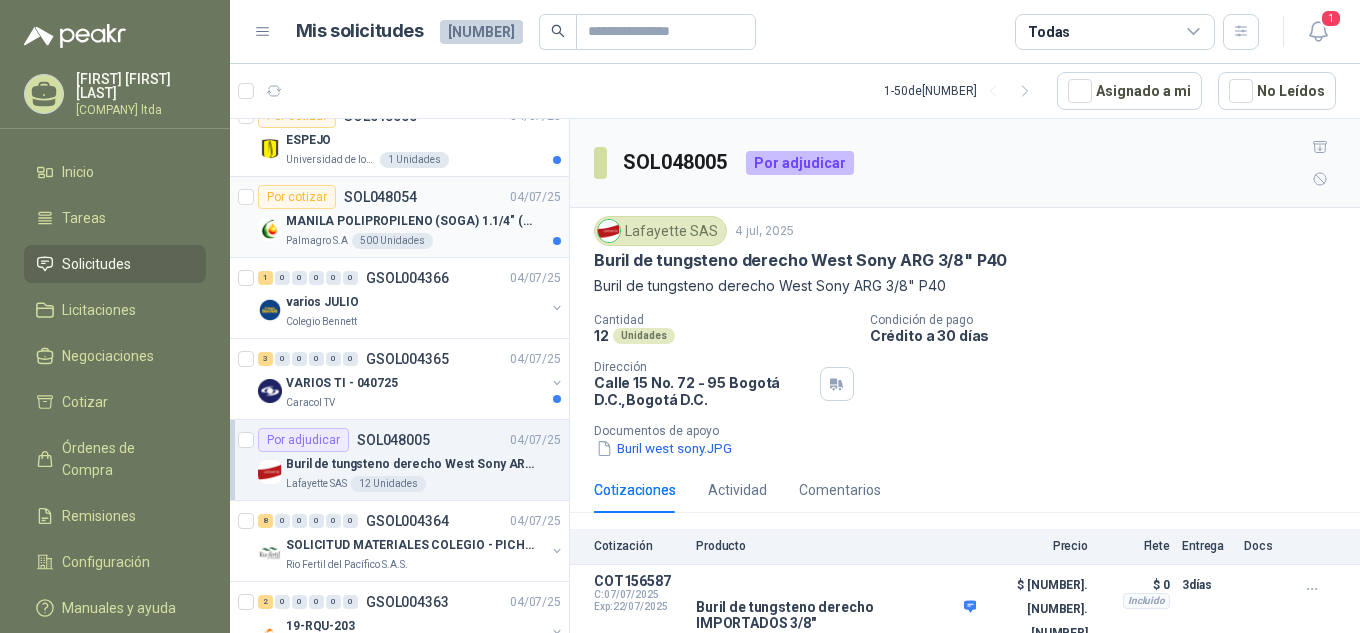 click on "MANILA POLIPROPILENO (SOGA) 1.1/4" (32MM) marca tesicol" at bounding box center [410, 221] 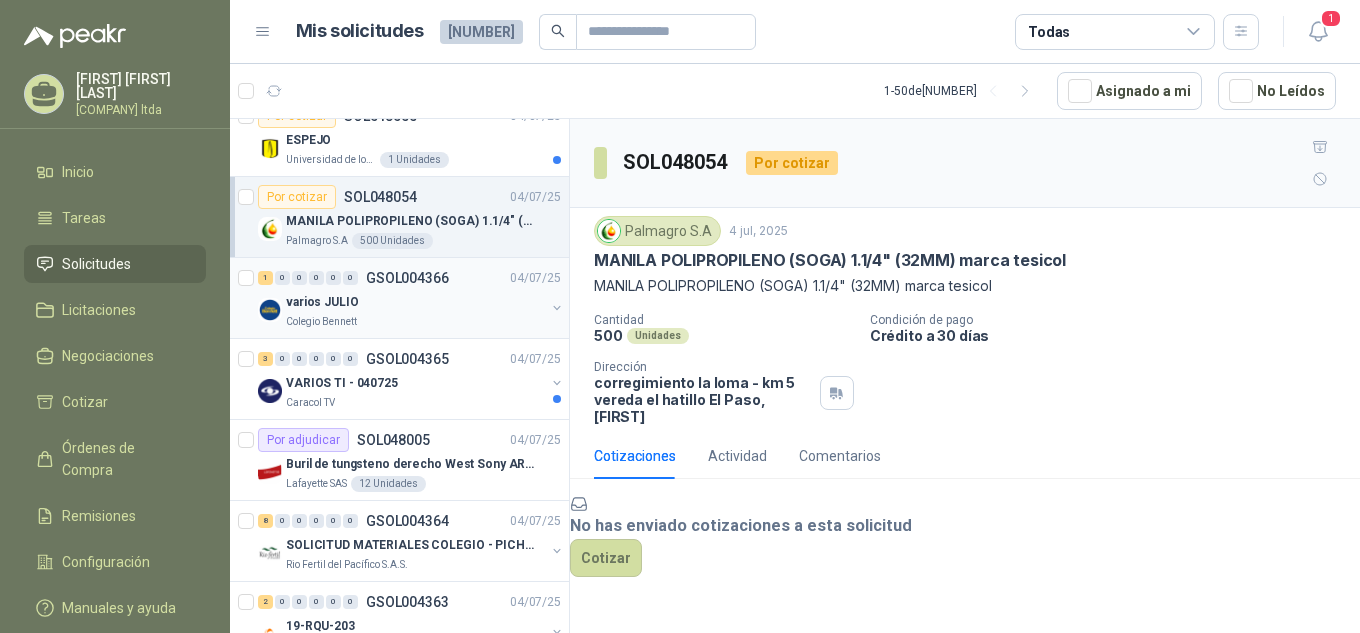 click on "Colegio Bennett" at bounding box center [415, 322] 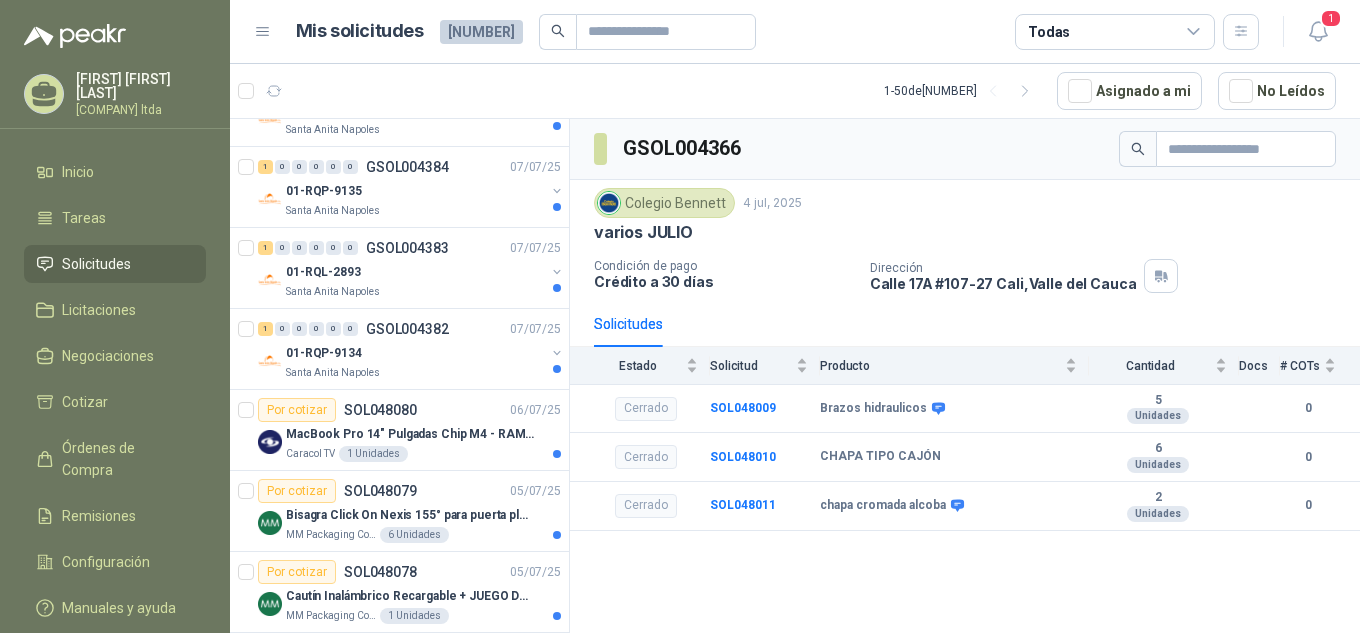 scroll, scrollTop: 0, scrollLeft: 0, axis: both 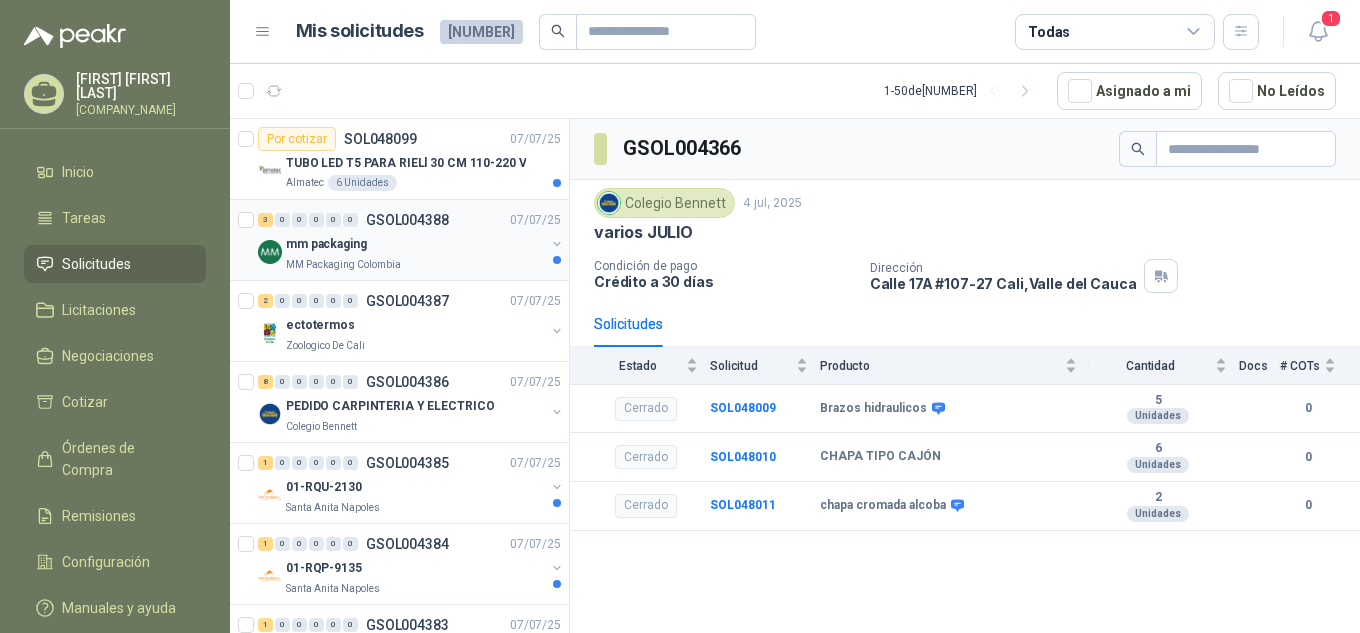click on "MM Packaging Colombia" at bounding box center (415, 264) 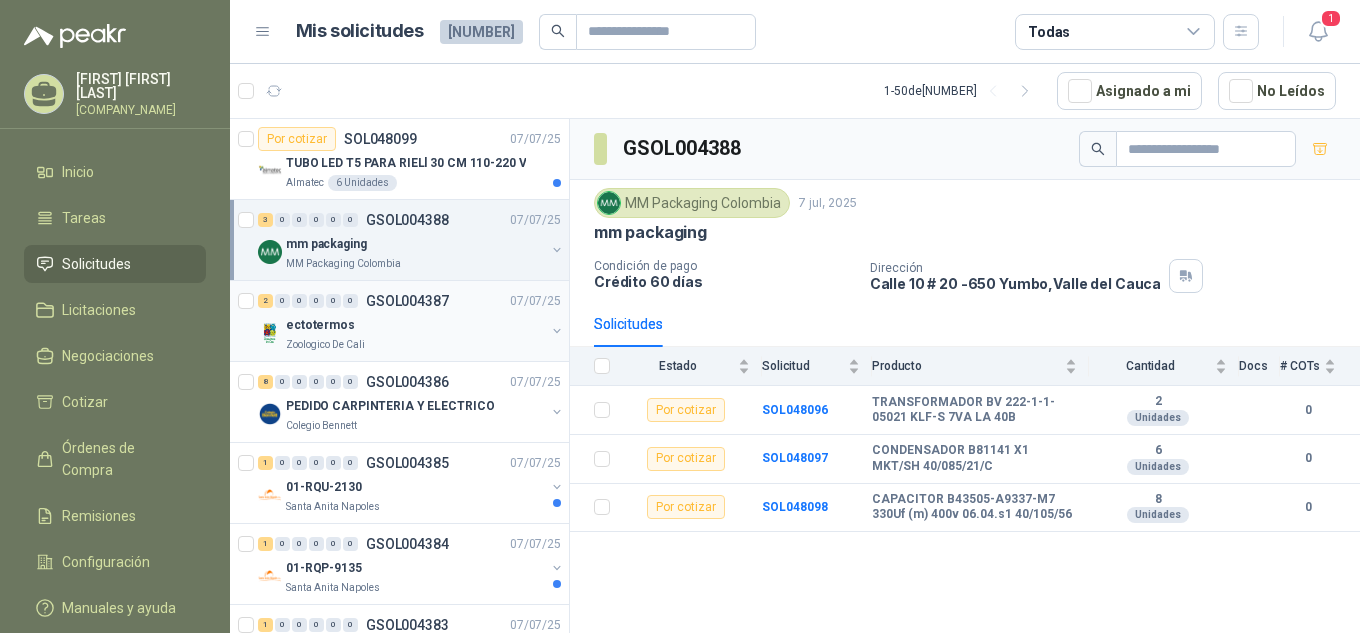 click on "ectotermos" at bounding box center [415, 325] 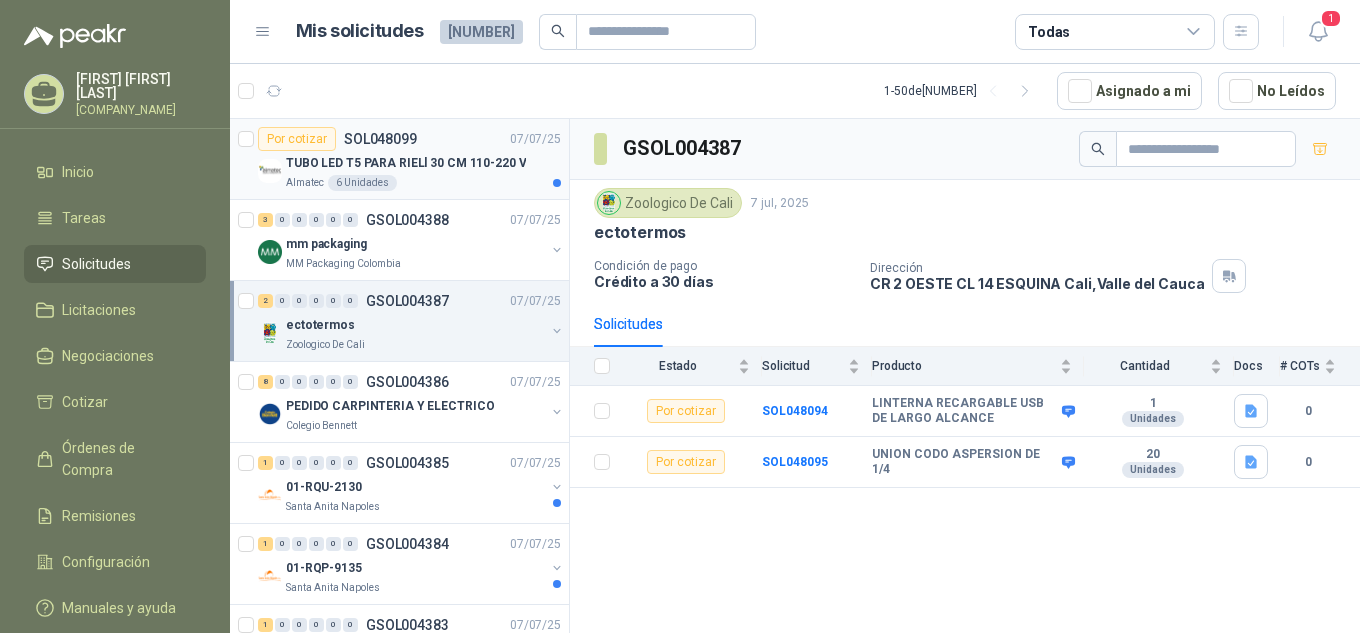 click on "TUBO LED T5 PARA RIELl 30 CM 110-220 V" at bounding box center (423, 163) 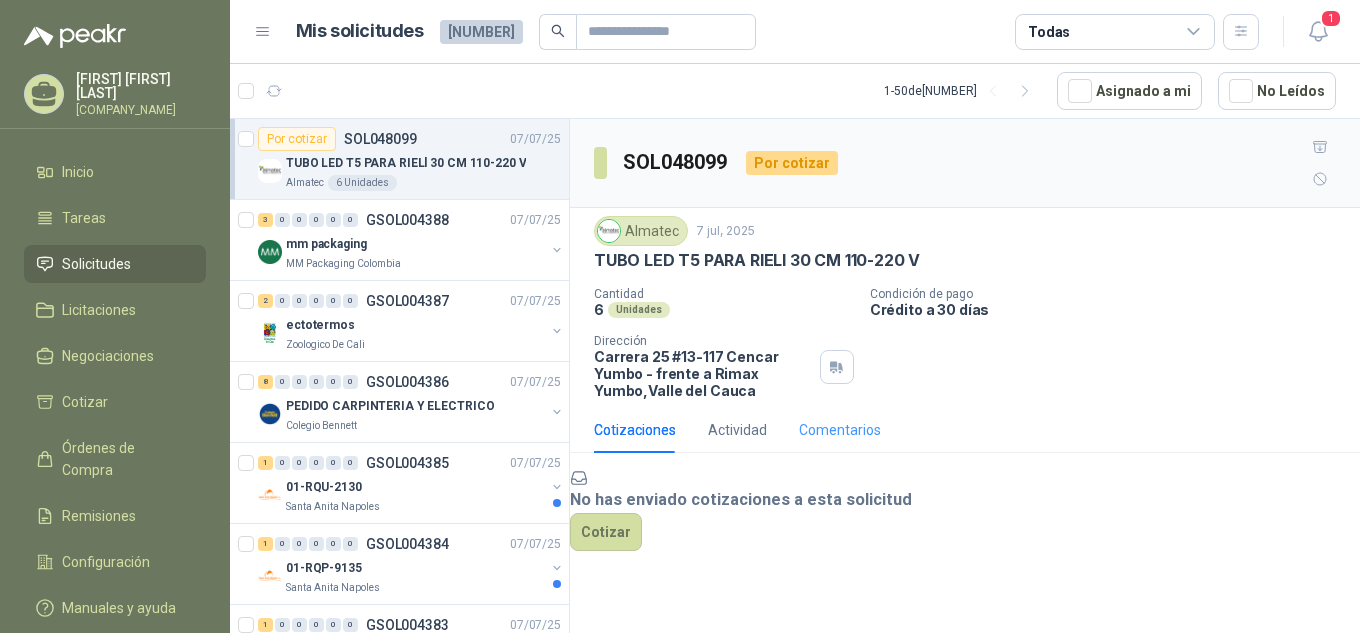 scroll, scrollTop: 53, scrollLeft: 0, axis: vertical 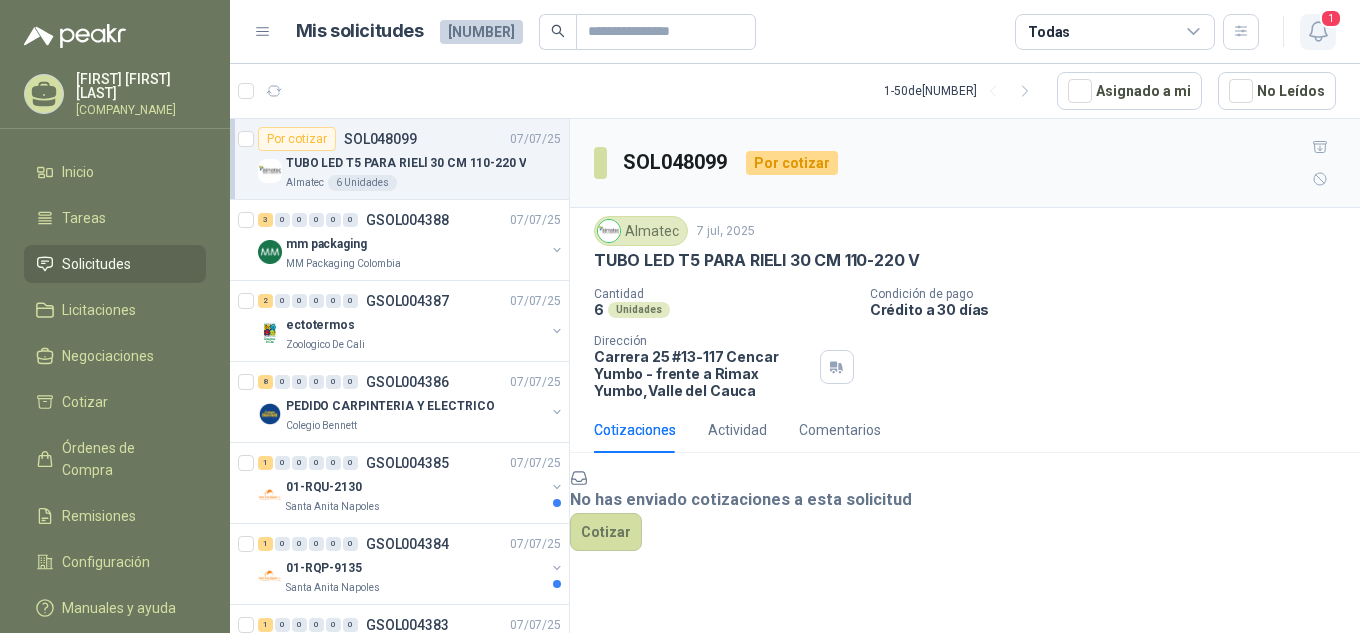 click at bounding box center (1318, 31) 